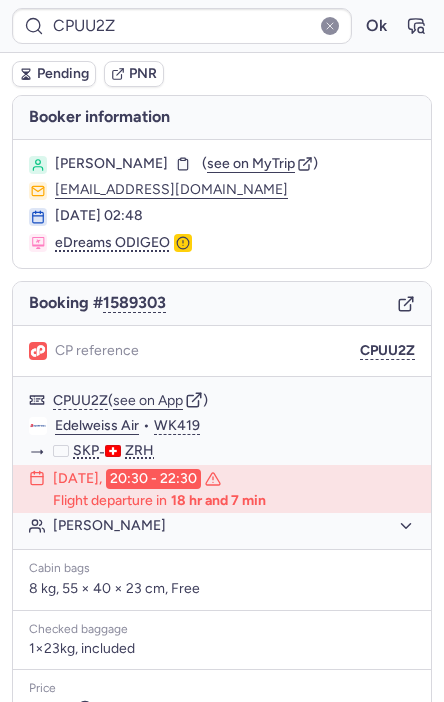 scroll, scrollTop: 0, scrollLeft: 0, axis: both 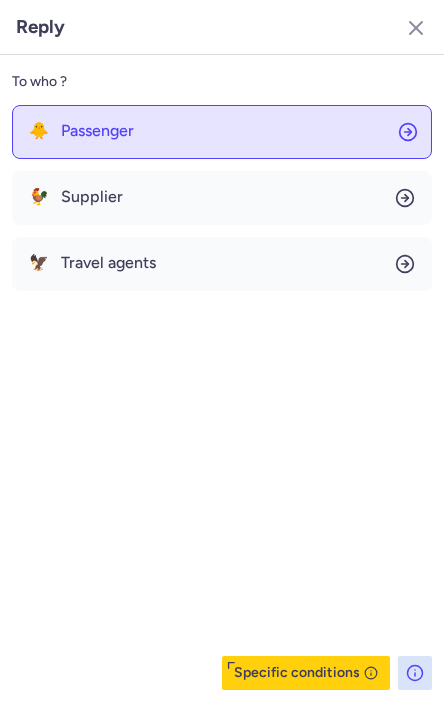 click on "Passenger" at bounding box center (97, 131) 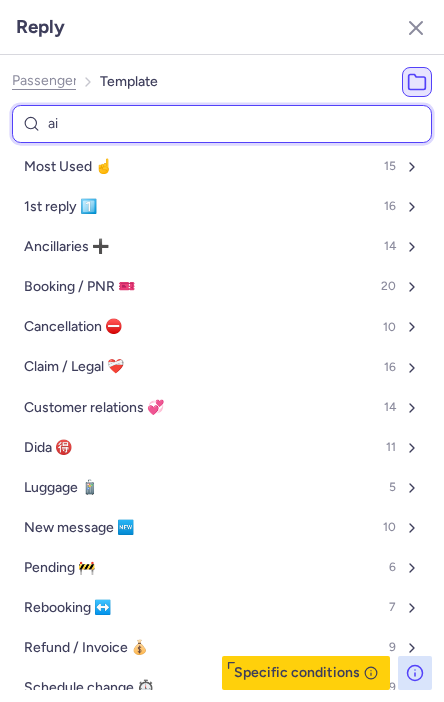 type on "air" 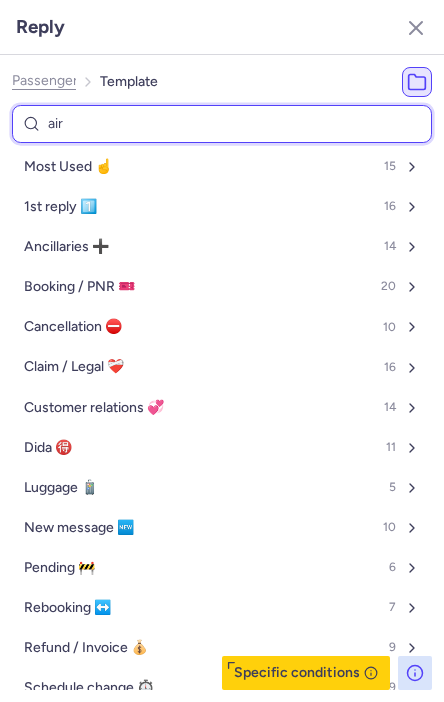 select on "en" 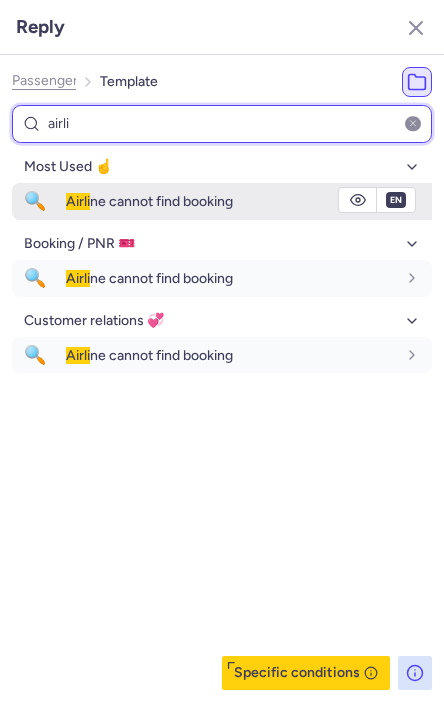 type on "airli" 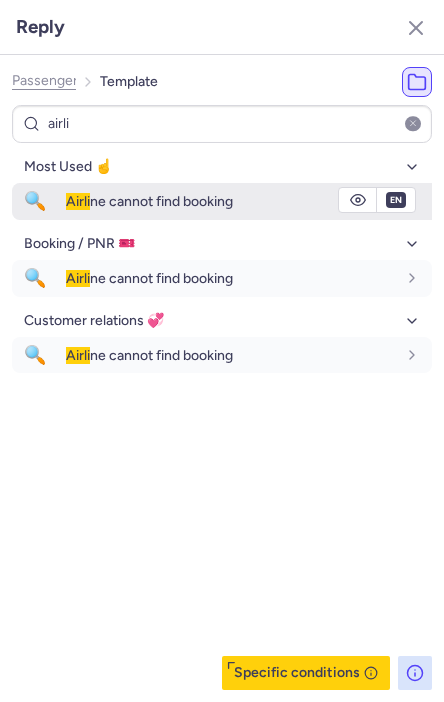 click on "Airli" at bounding box center (78, 201) 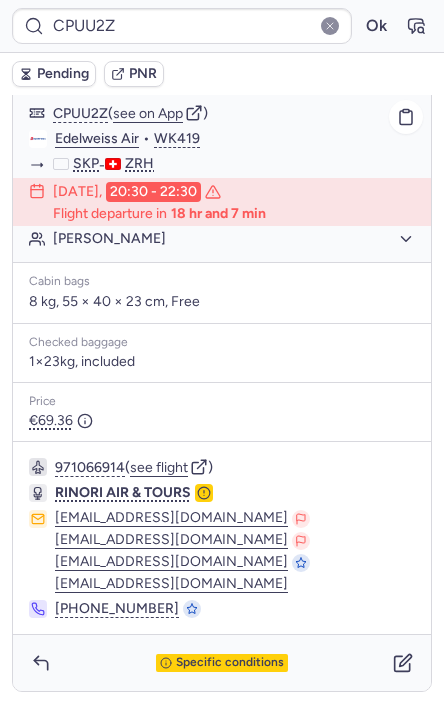 type on "CPT6LA" 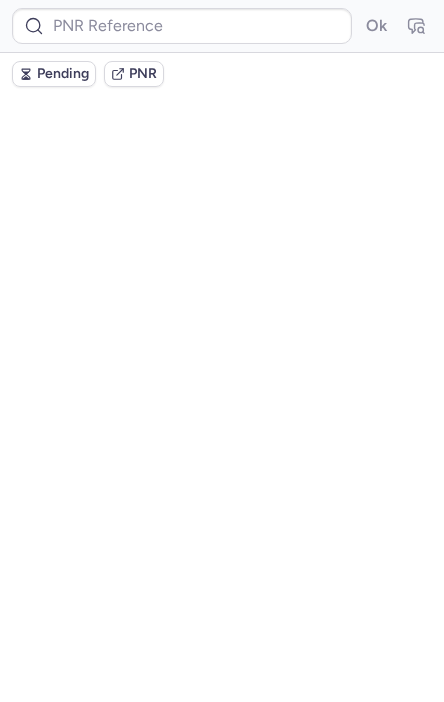 scroll, scrollTop: 0, scrollLeft: 0, axis: both 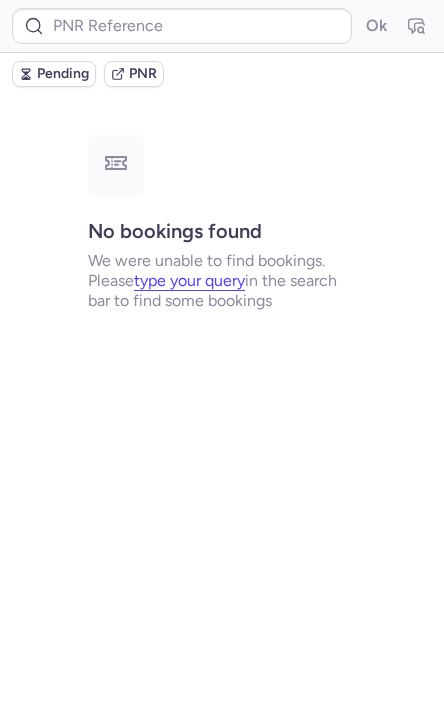 type on "CPFABZ" 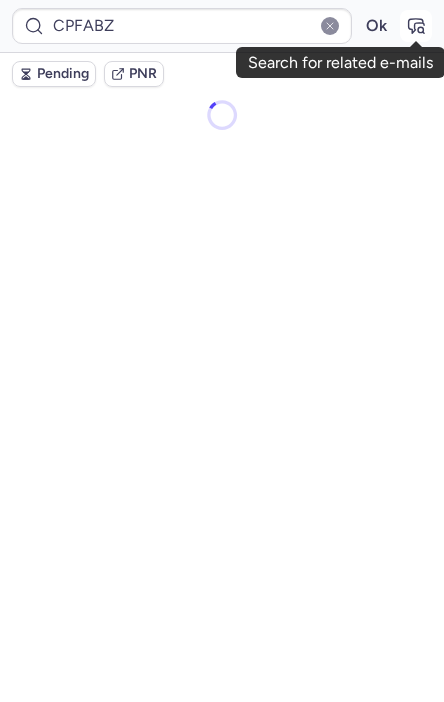 click 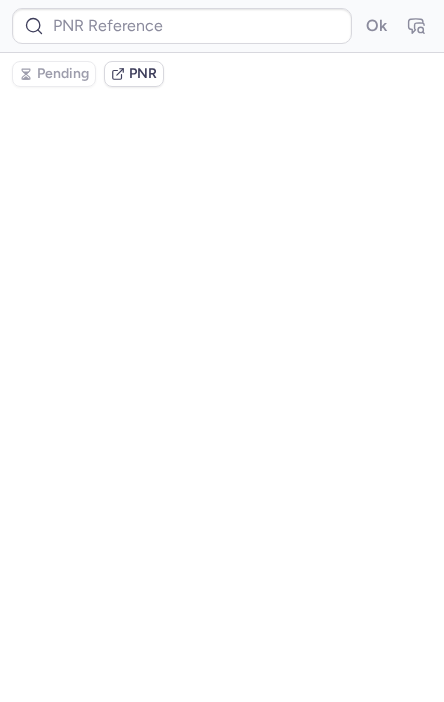 type on "CPFABZ" 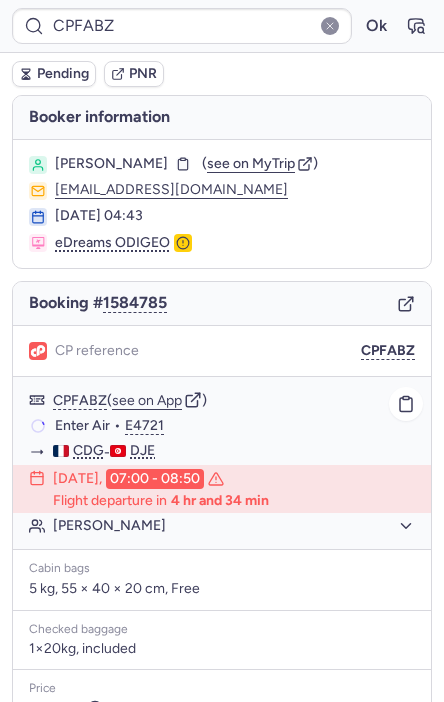 scroll, scrollTop: 223, scrollLeft: 0, axis: vertical 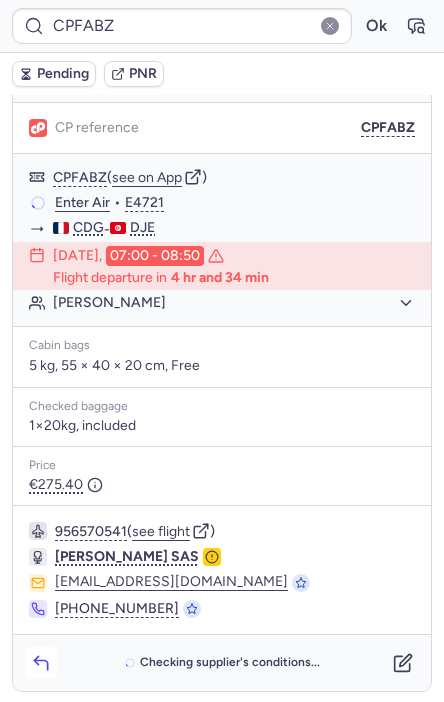 click 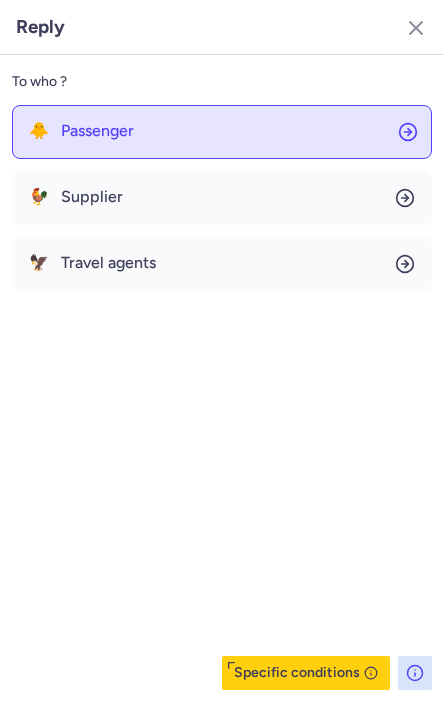 click on "🐥 Passenger" 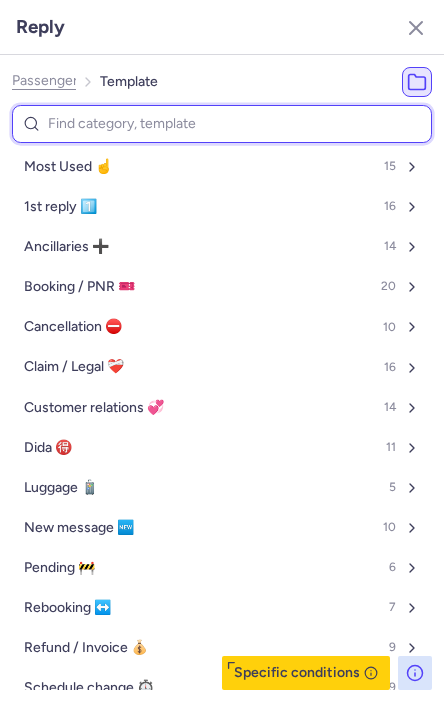 type on "c" 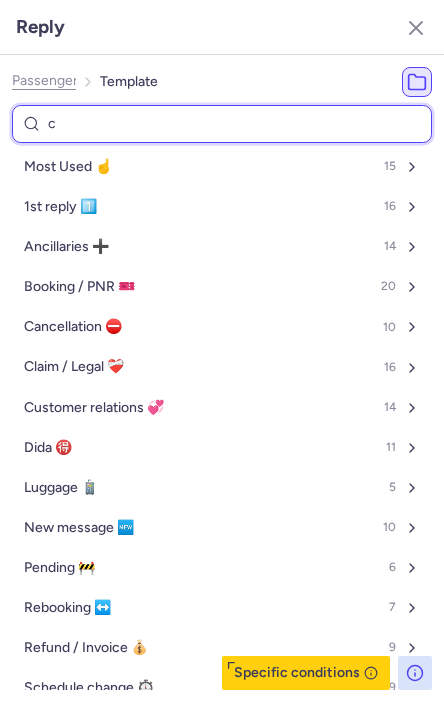 select on "en" 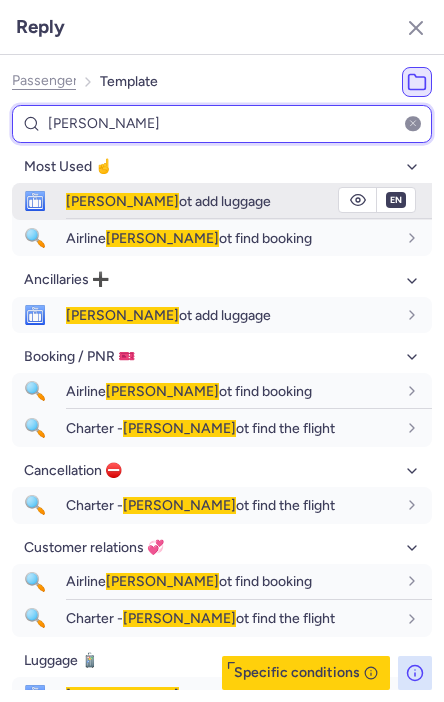 type on "cann" 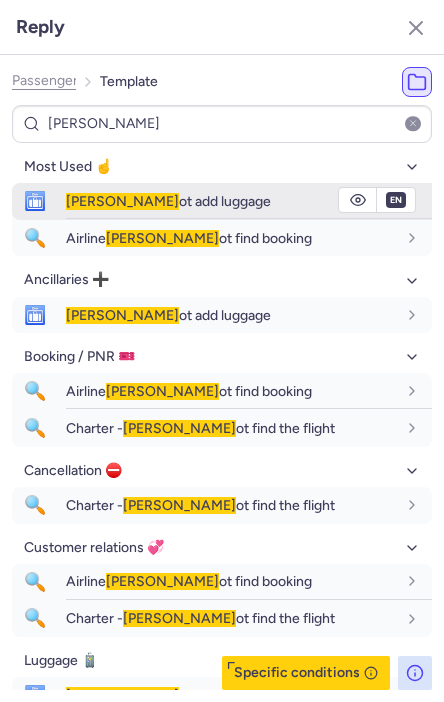 click on "Cann" at bounding box center (122, 201) 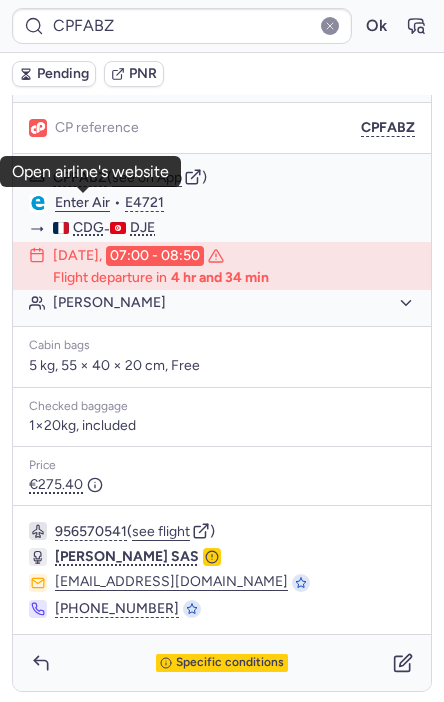 type on "CPZF5B" 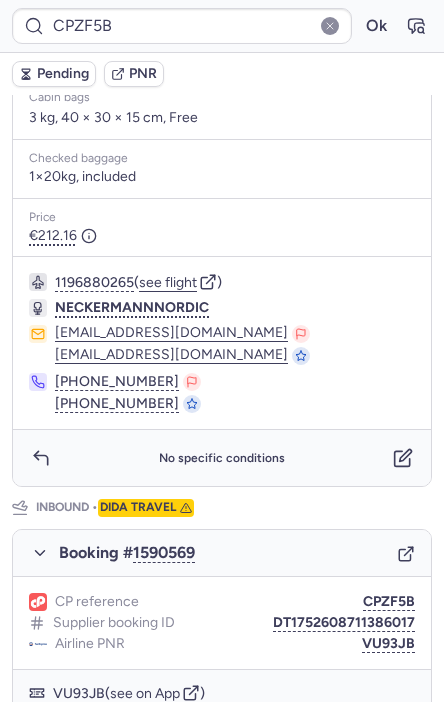 scroll, scrollTop: 665, scrollLeft: 0, axis: vertical 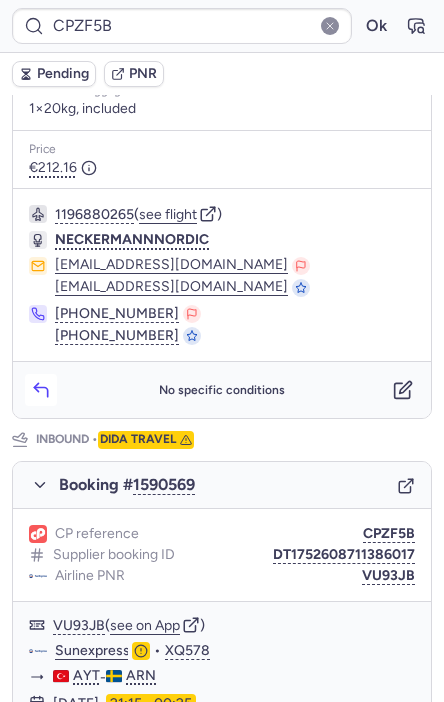 click 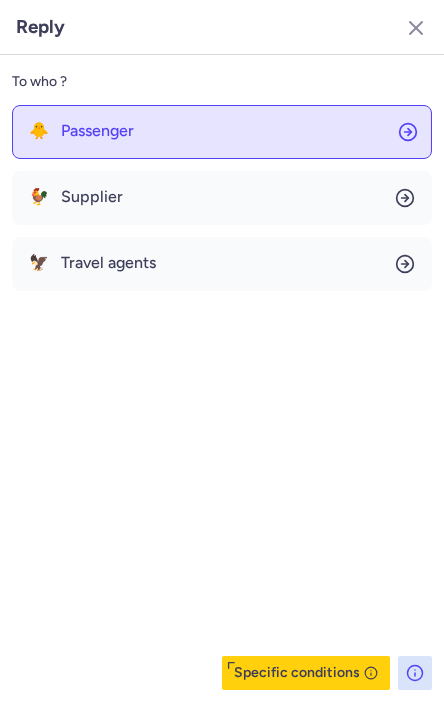 click on "Passenger" at bounding box center (97, 131) 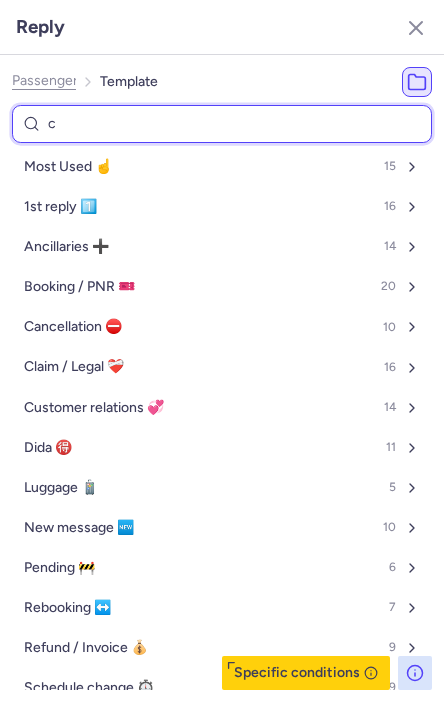 type on "ca" 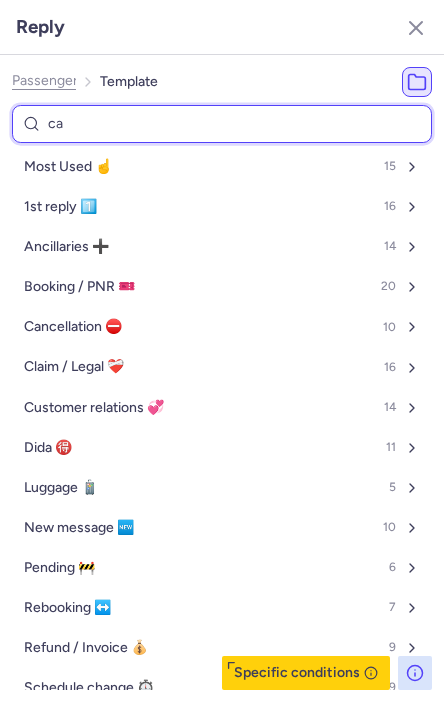 select on "en" 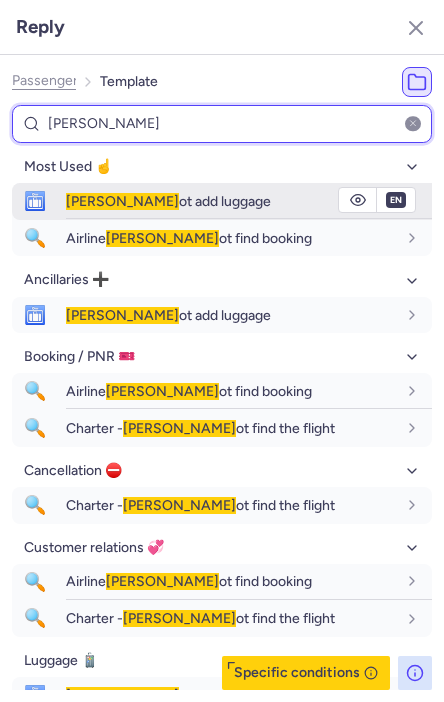 type on "cann" 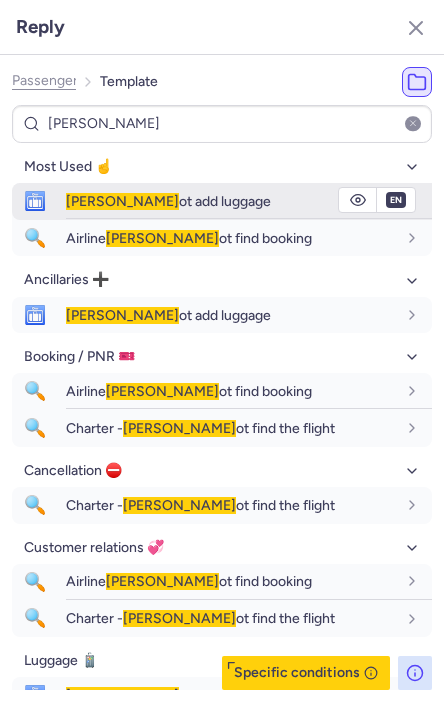 click on "Cann" at bounding box center (122, 201) 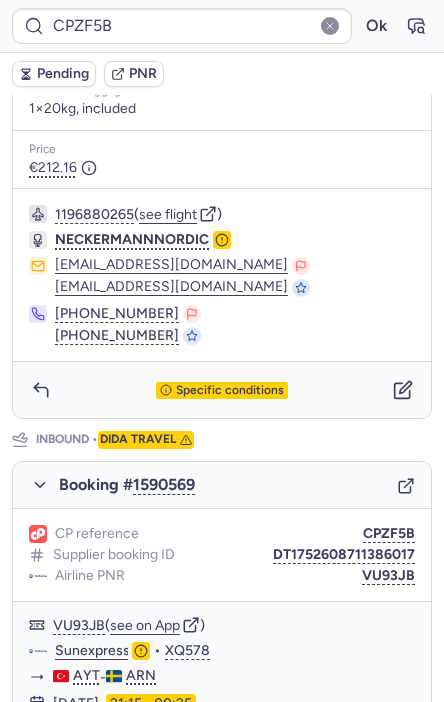 type on "CP2T6M" 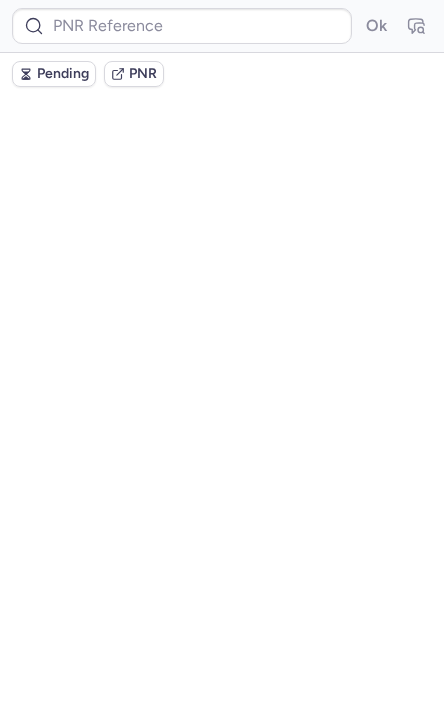 scroll, scrollTop: 0, scrollLeft: 0, axis: both 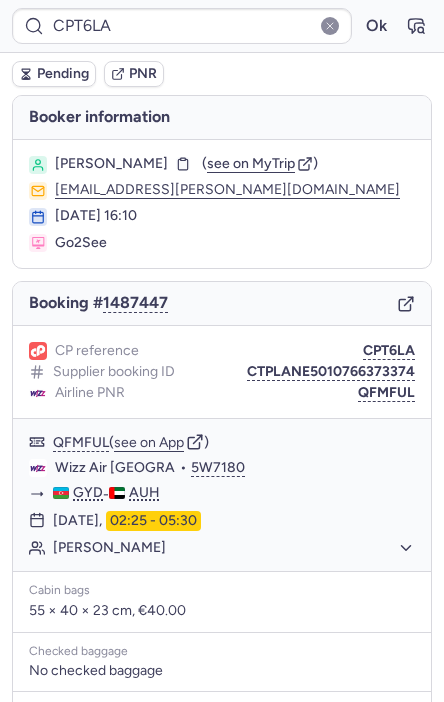 type on "CPWX6E" 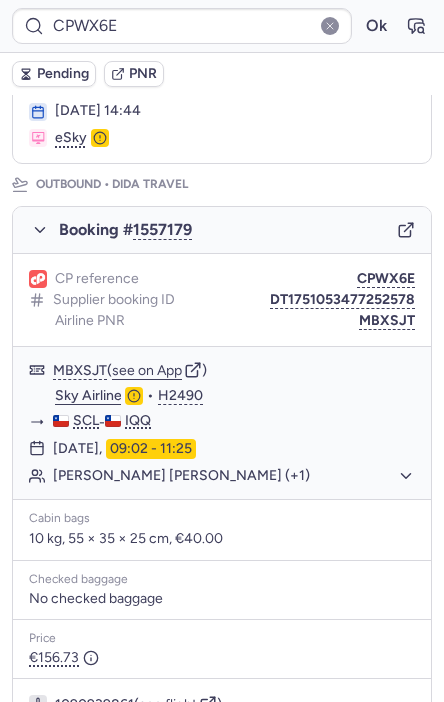 scroll, scrollTop: 0, scrollLeft: 0, axis: both 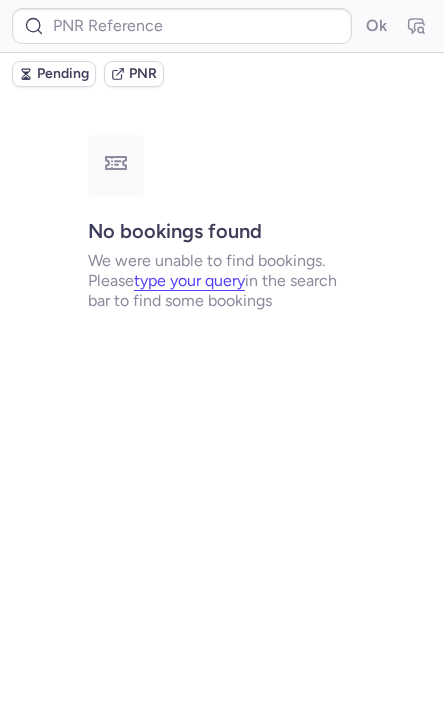 type on "CPWX6E" 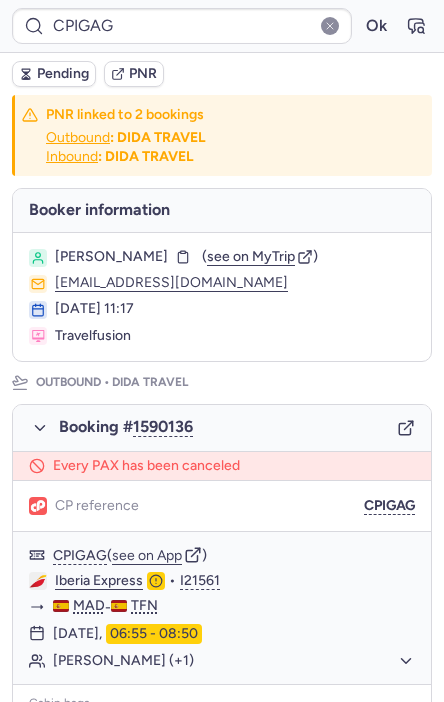 type on "DT1752599461115545" 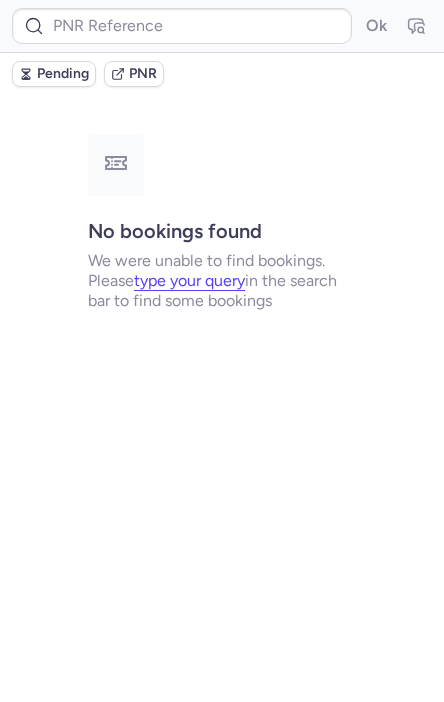 type on "CPCA3P" 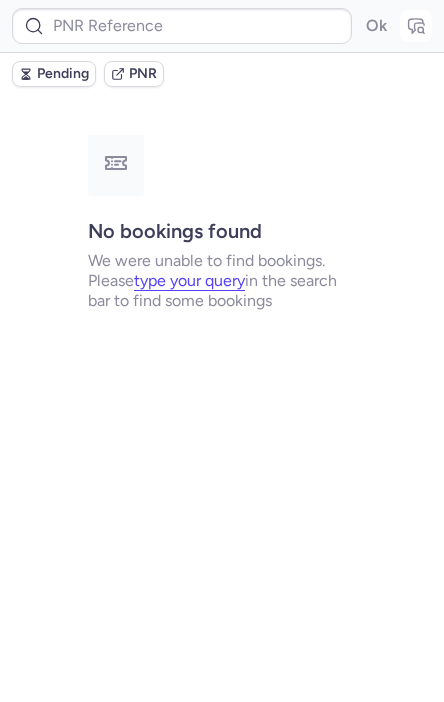 scroll, scrollTop: 0, scrollLeft: 0, axis: both 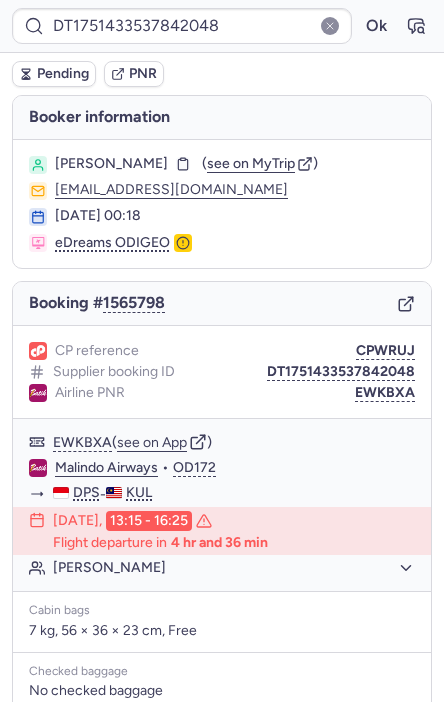 click 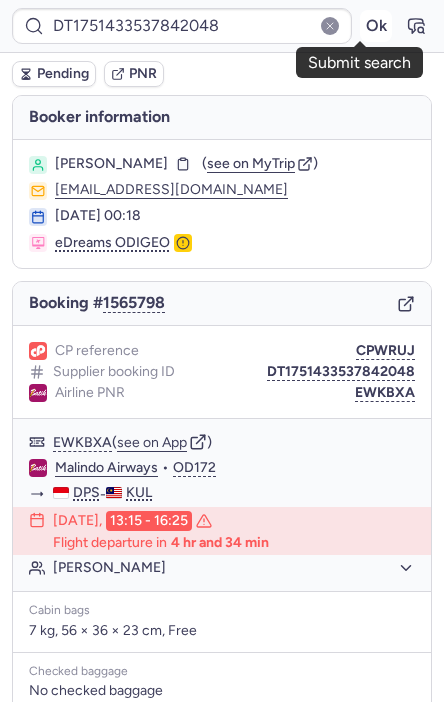 click on "Ok" at bounding box center [376, 26] 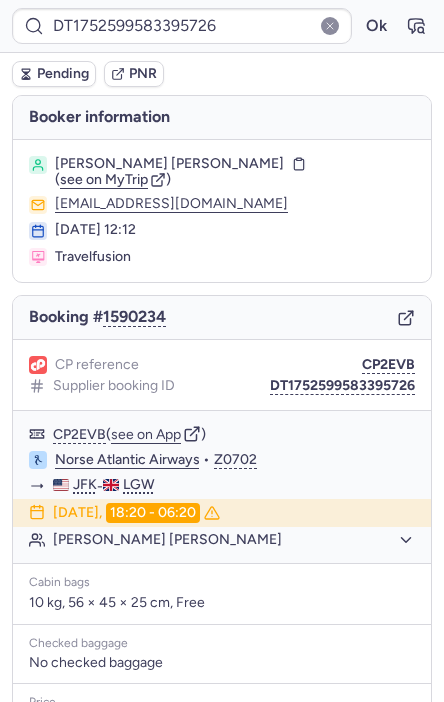 click on "Booking # 1590234" at bounding box center [222, 318] 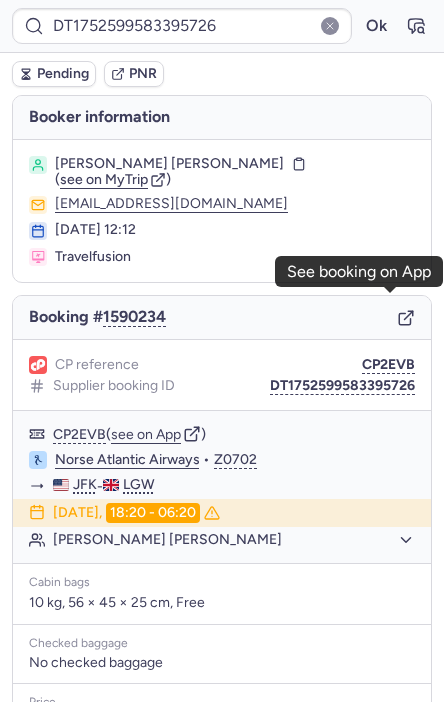 click 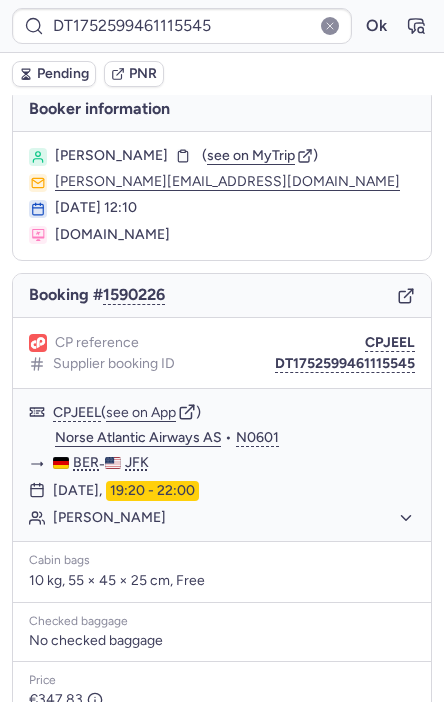 scroll, scrollTop: 5, scrollLeft: 0, axis: vertical 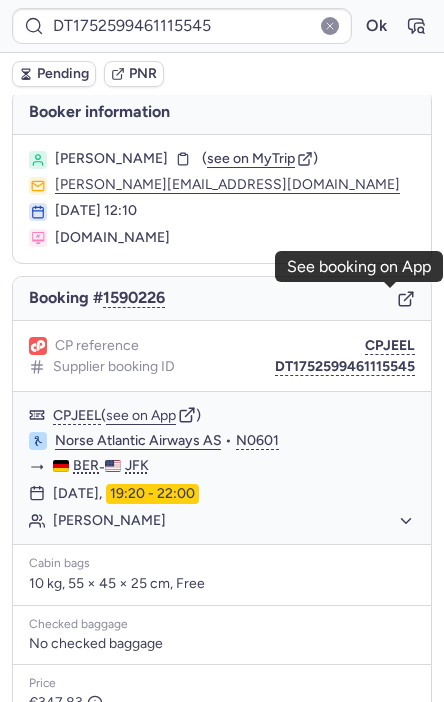 click 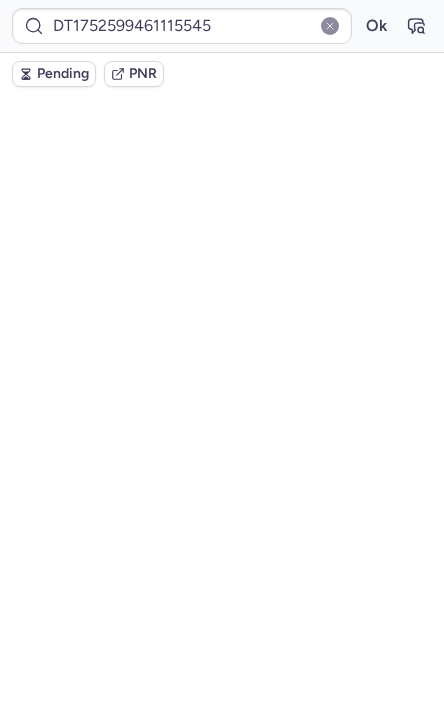 scroll, scrollTop: 85, scrollLeft: 0, axis: vertical 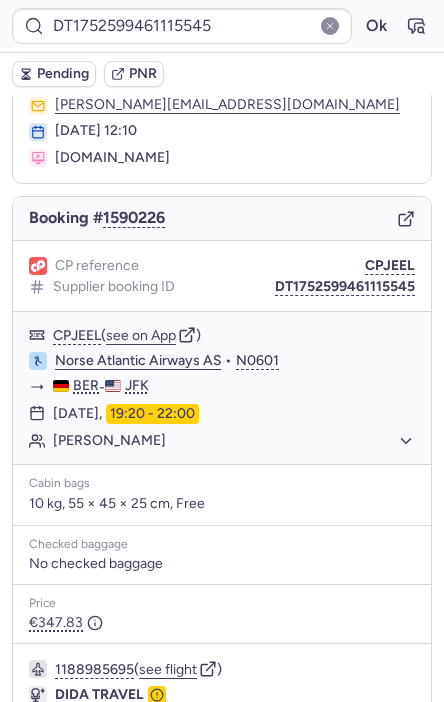 type on "CP89NO" 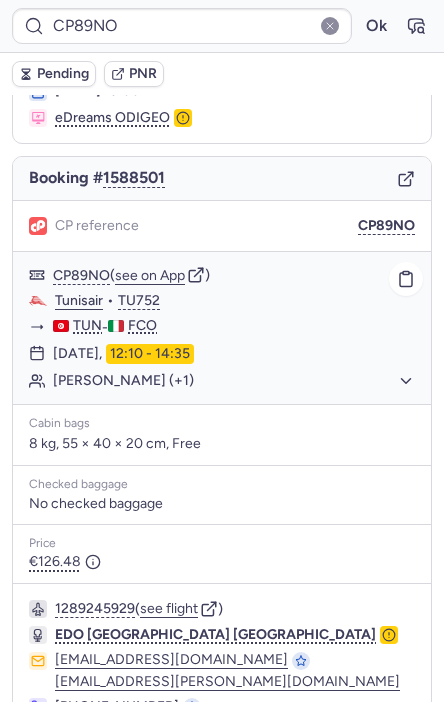 scroll, scrollTop: 223, scrollLeft: 0, axis: vertical 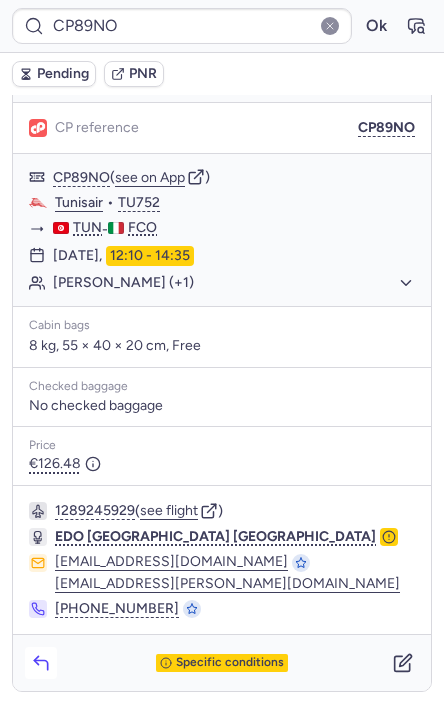 click 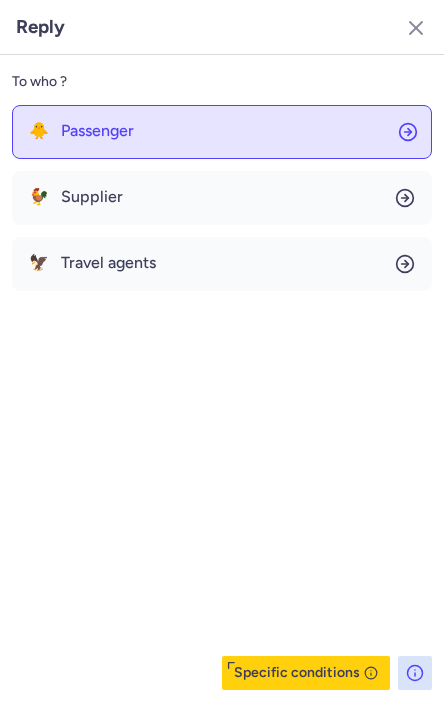 click on "🐥 Passenger" 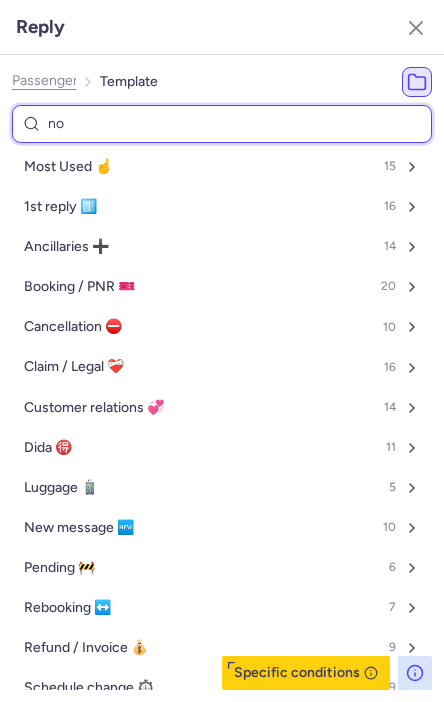 type on "non" 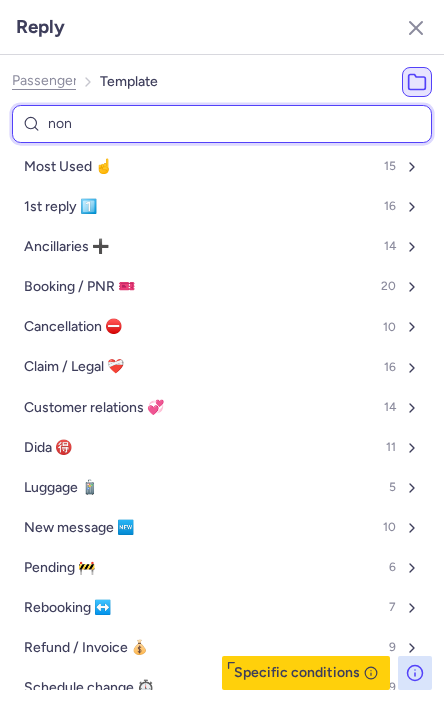 select on "en" 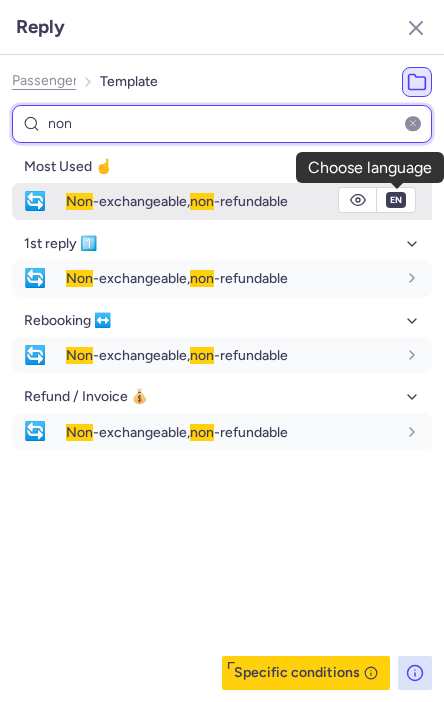 type on "non" 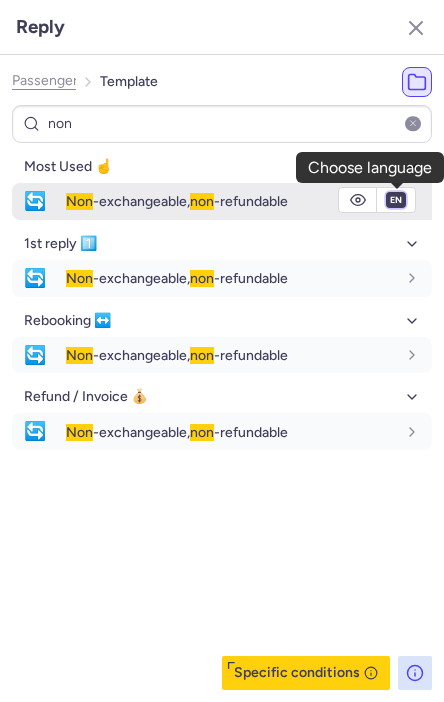 click on "fr en de nl pt es it ru" at bounding box center (396, 200) 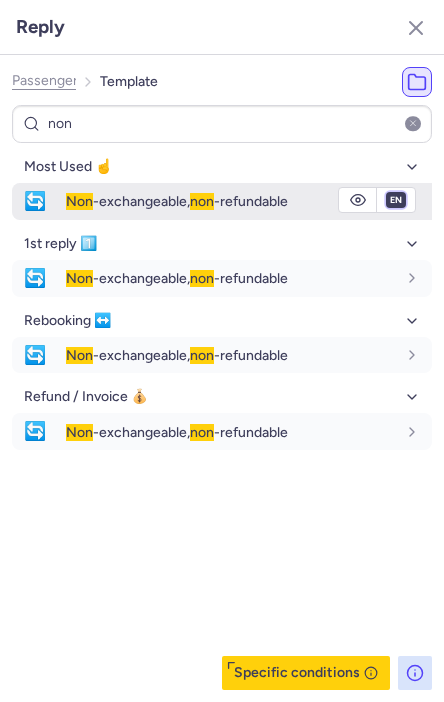 select on "it" 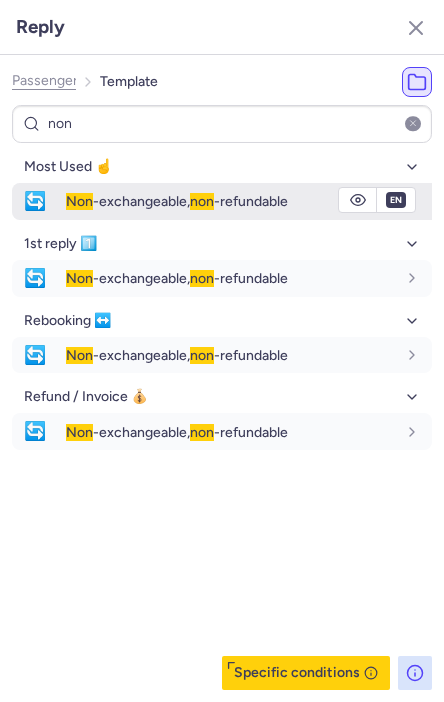 click on "fr en de nl pt es it ru" at bounding box center (396, 200) 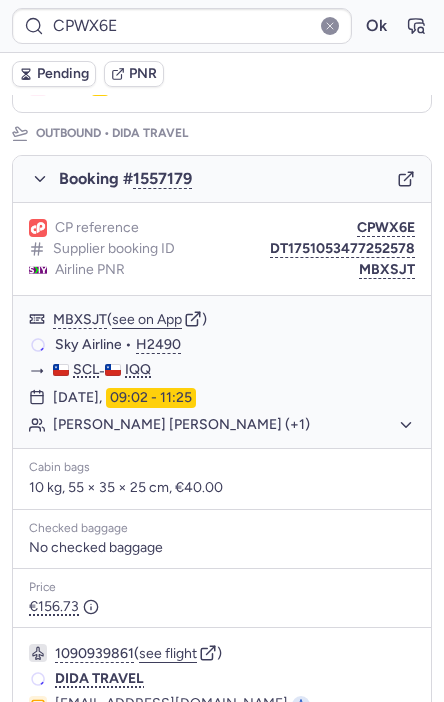 scroll, scrollTop: 330, scrollLeft: 0, axis: vertical 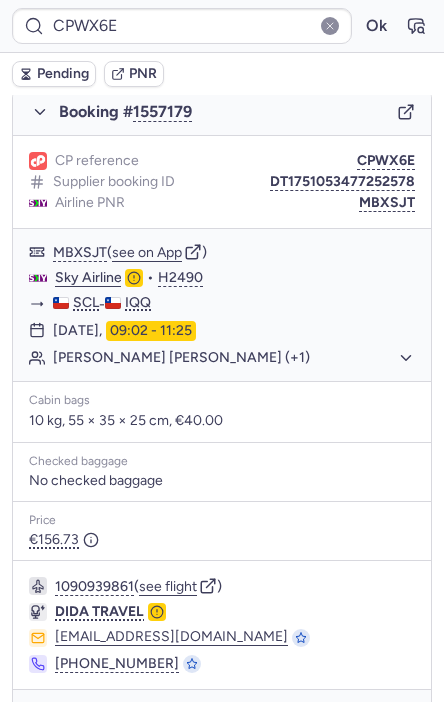 type on "CP94AR" 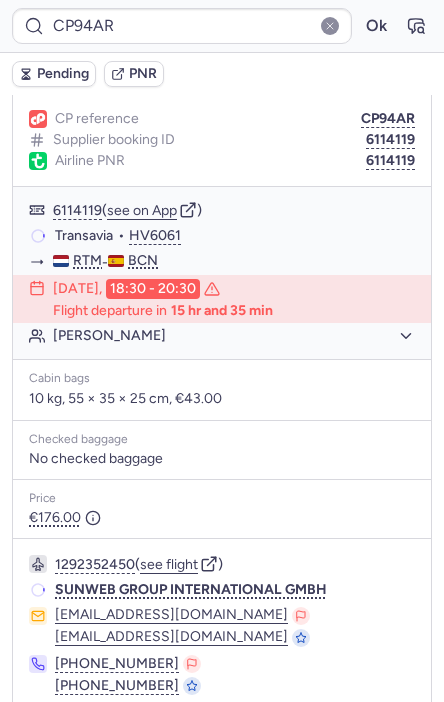 scroll, scrollTop: 308, scrollLeft: 0, axis: vertical 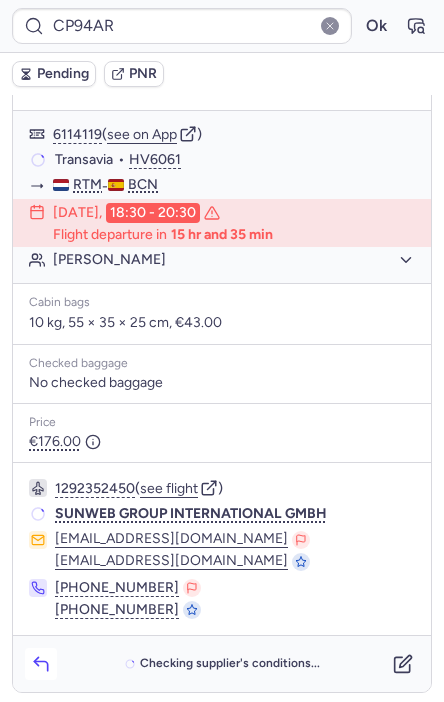 click at bounding box center (41, 664) 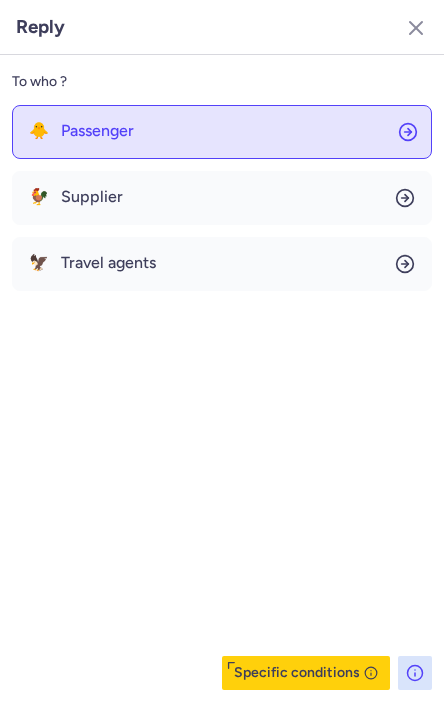 click on "Passenger" at bounding box center [97, 131] 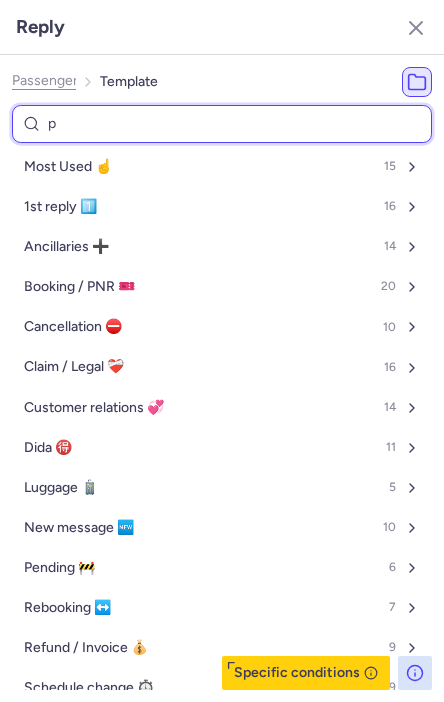 type on "pn" 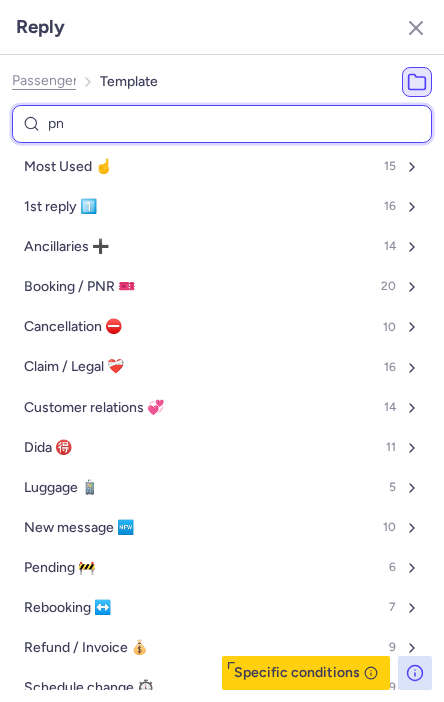 select on "en" 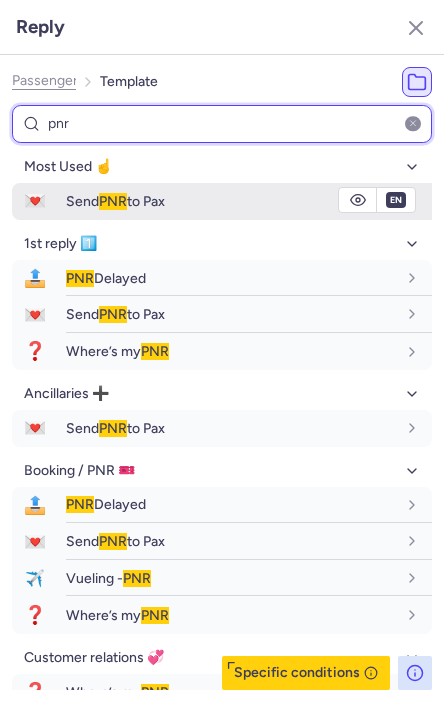 type on "pnr" 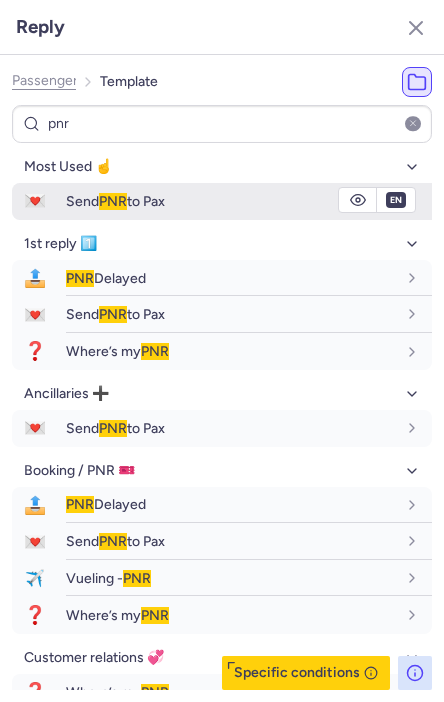 click on "💌 Send  PNR  to Pax" at bounding box center [222, 201] 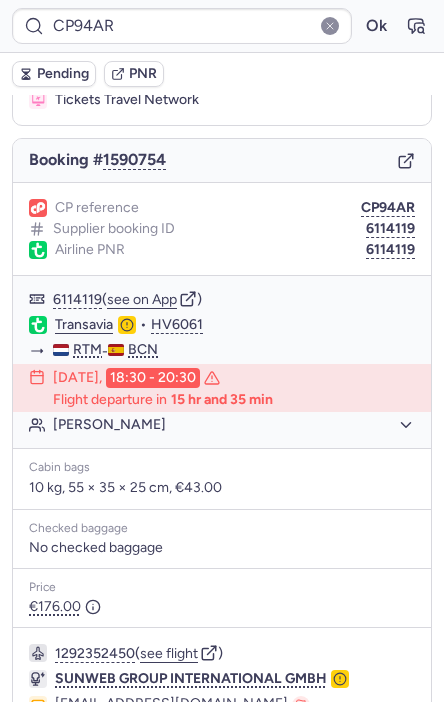 scroll, scrollTop: 117, scrollLeft: 0, axis: vertical 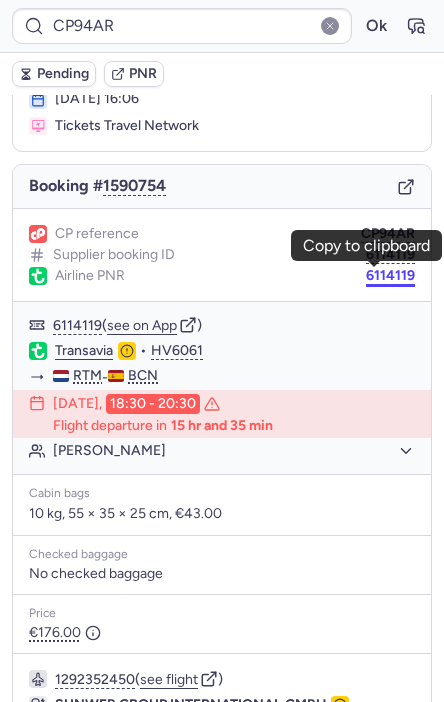 click on "6114119" at bounding box center [390, 276] 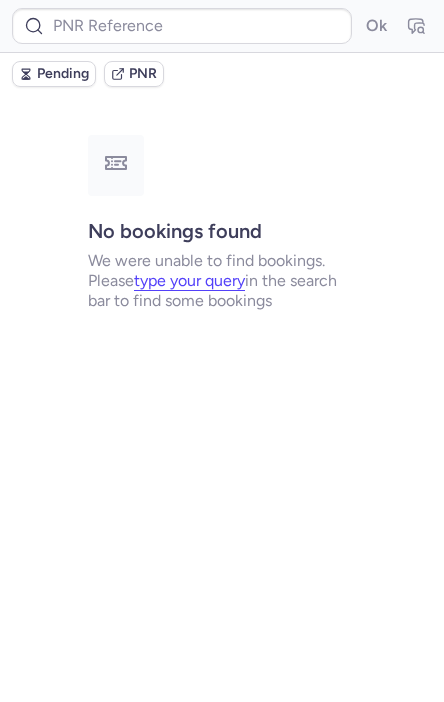 scroll, scrollTop: 0, scrollLeft: 0, axis: both 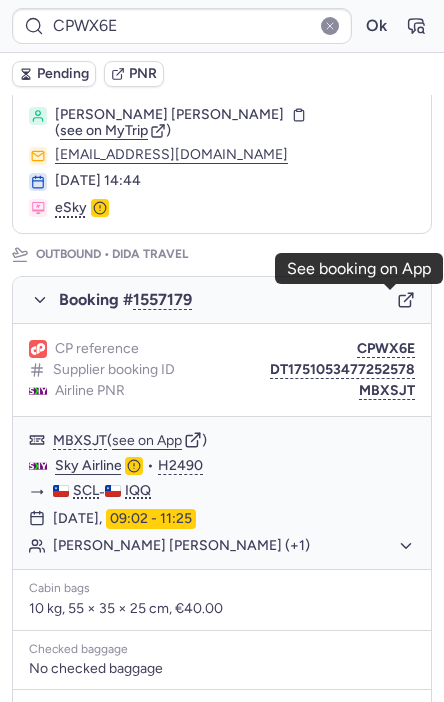 click 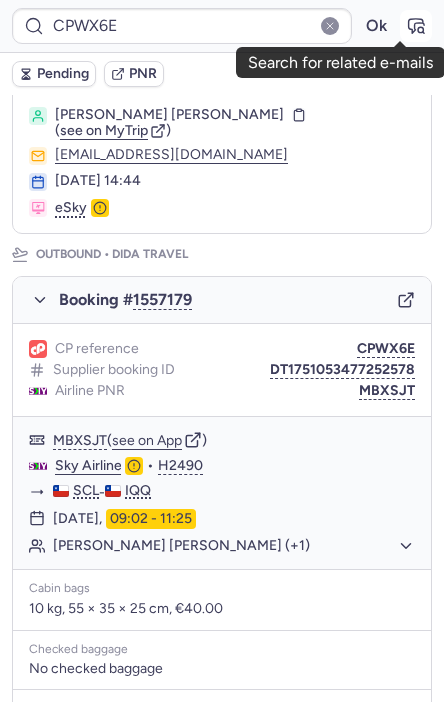 click 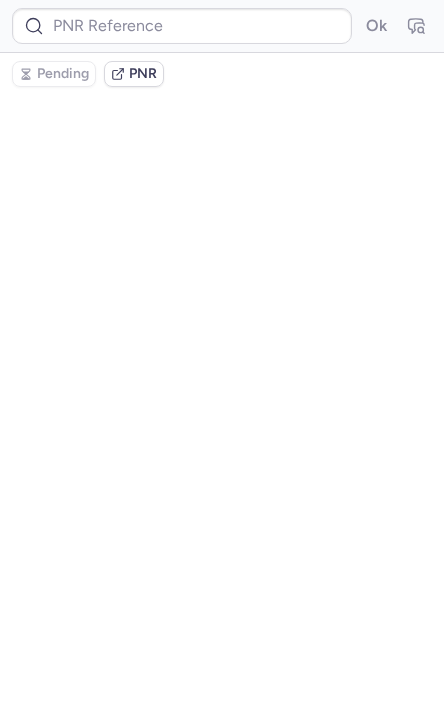 type on "CPWX6E" 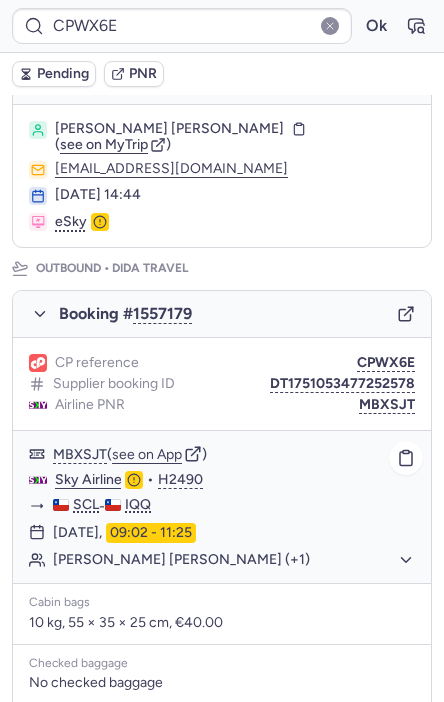 scroll, scrollTop: 125, scrollLeft: 0, axis: vertical 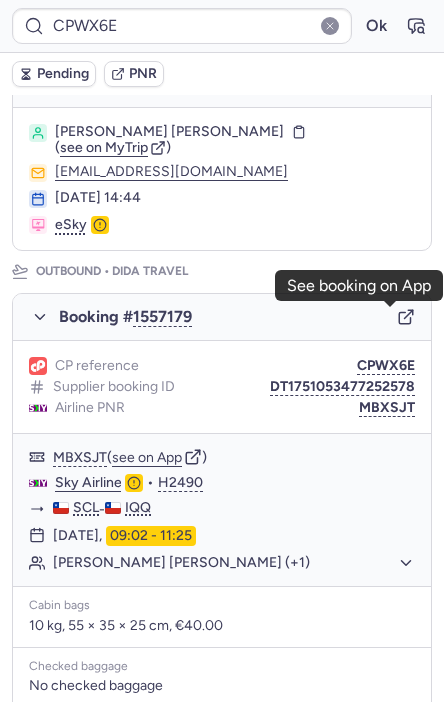 click 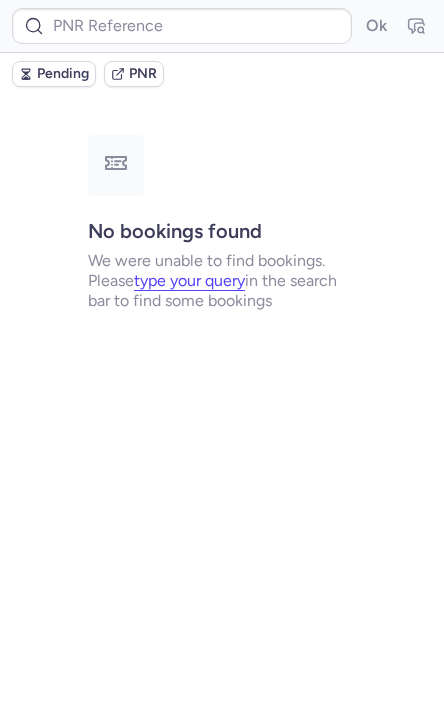 scroll, scrollTop: 0, scrollLeft: 0, axis: both 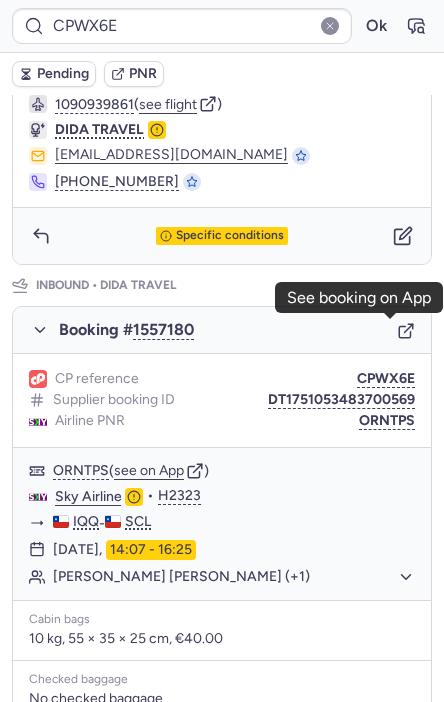 click 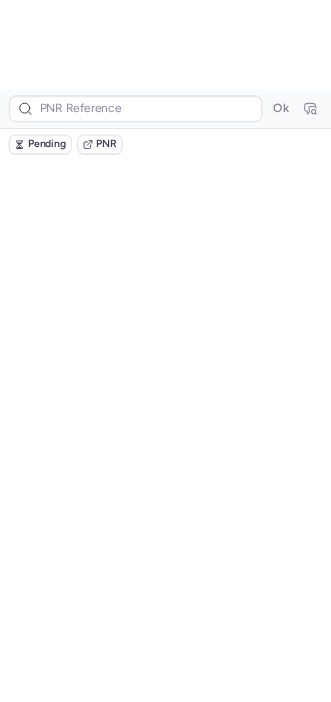scroll, scrollTop: 0, scrollLeft: 0, axis: both 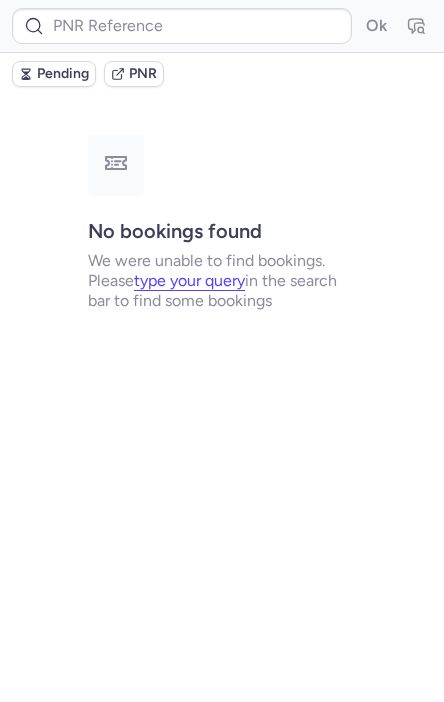 type on "DT1750389734322642" 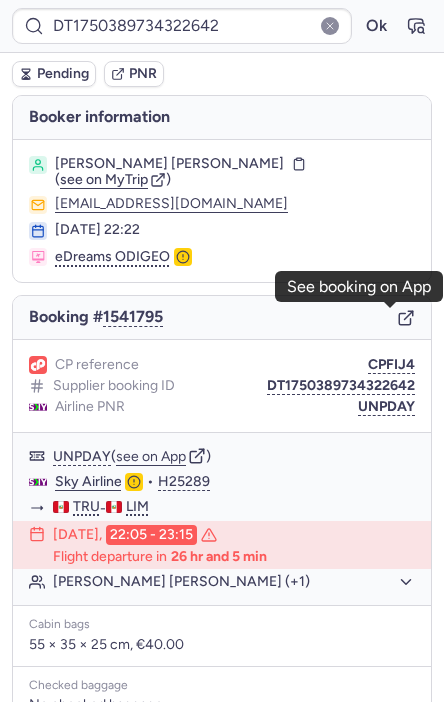 click 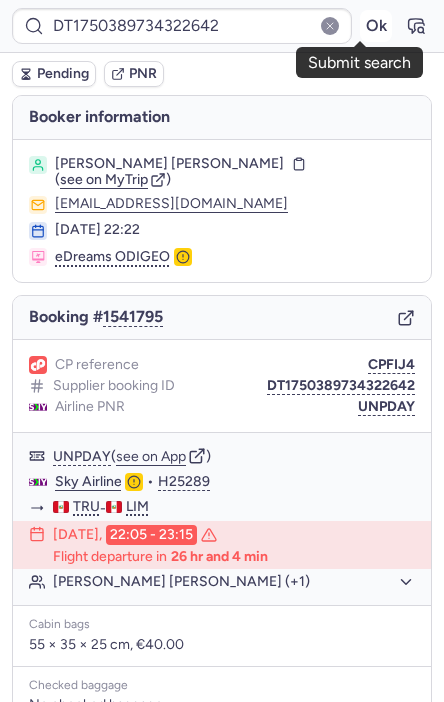 click on "Ok" at bounding box center [376, 26] 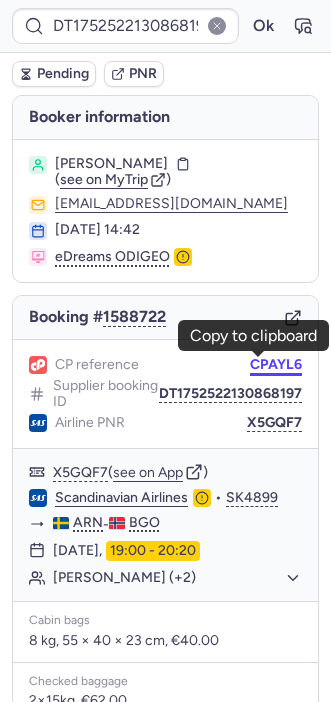 click on "CPAYL6" at bounding box center [276, 365] 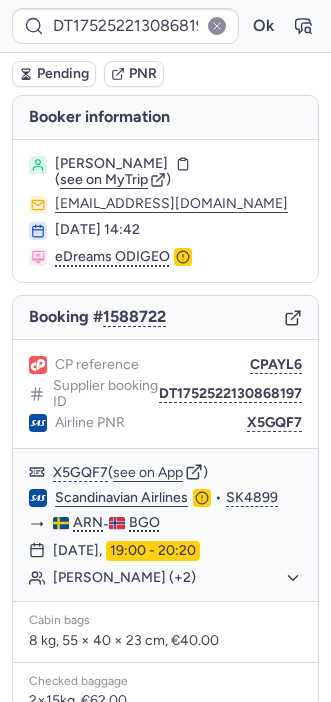 type on "CP89NO" 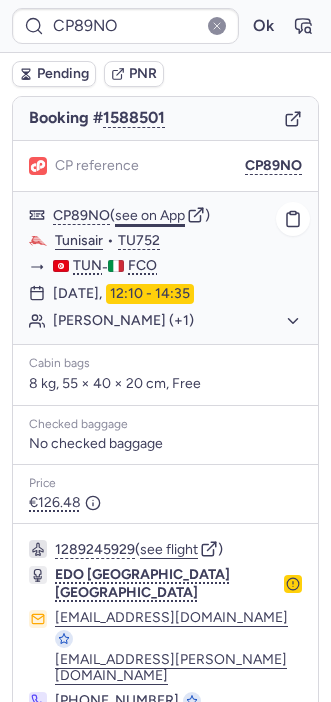 scroll, scrollTop: 237, scrollLeft: 0, axis: vertical 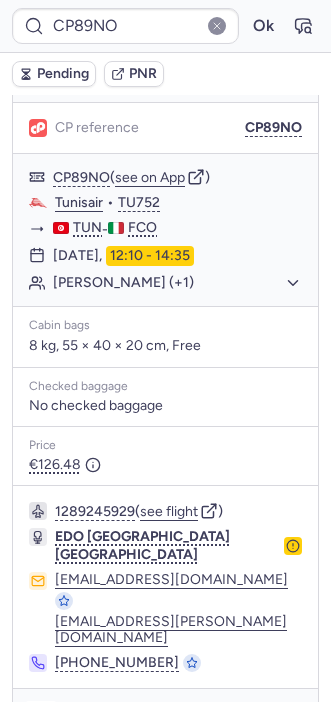 click 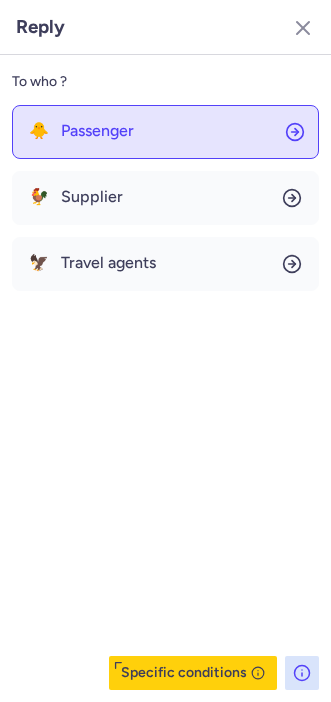 click on "🐥 Passenger" 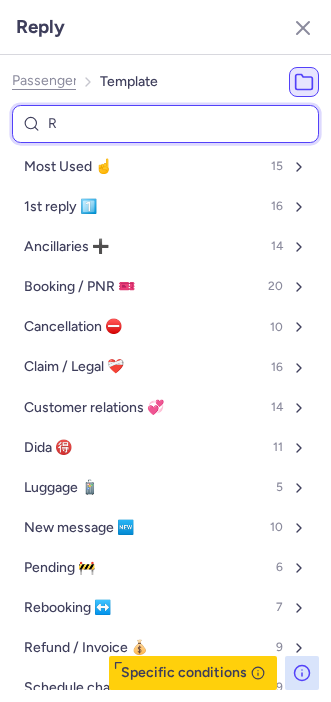 type on "RE" 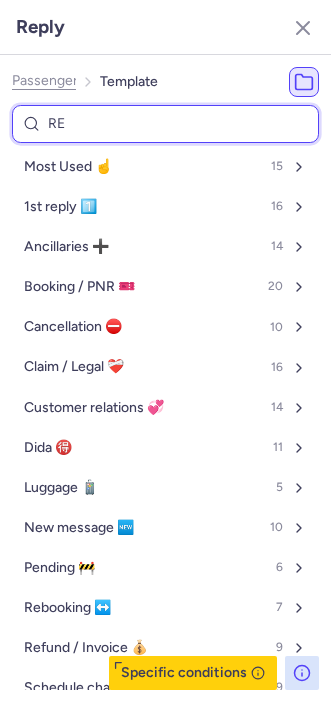 select on "en" 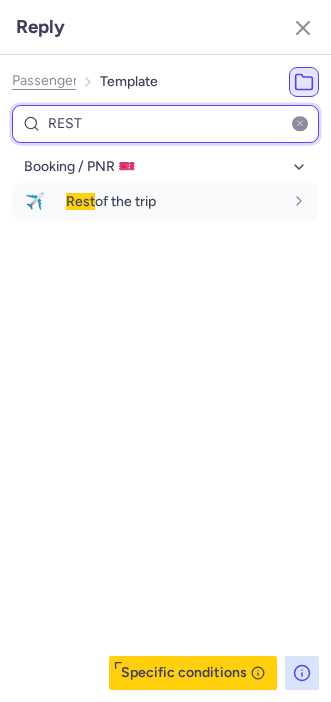 type on "REST" 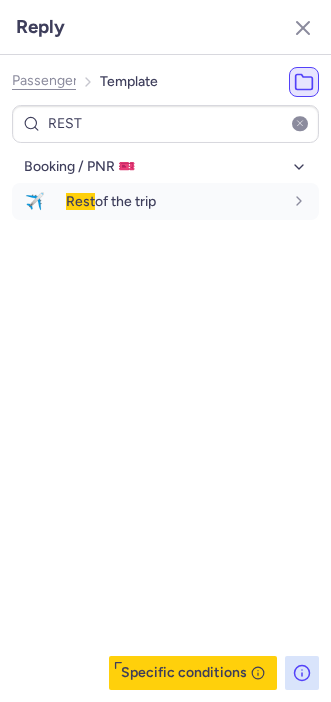 click on "Booking / PNR 🎫 ✈️ Rest  of the trip fr en de nl pt es it ru en" at bounding box center (165, 420) 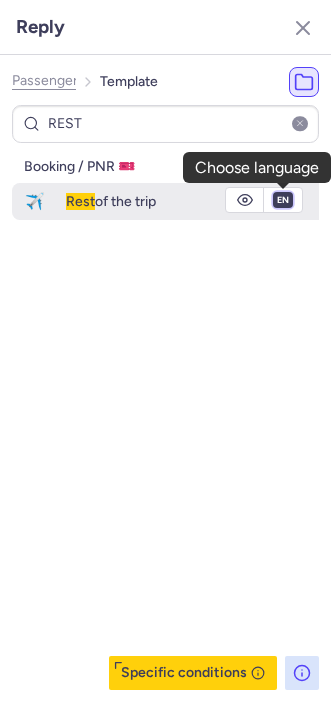 click on "fr en de nl pt es it ru" at bounding box center [283, 200] 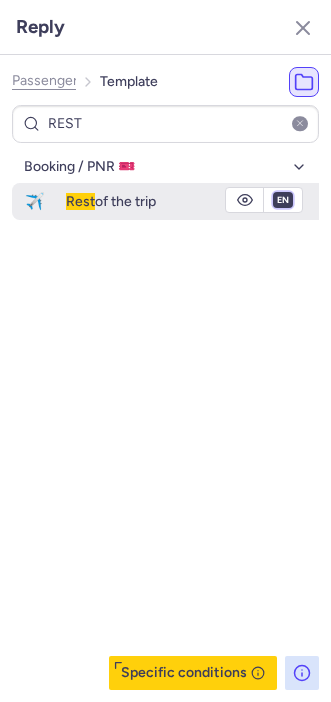 select on "it" 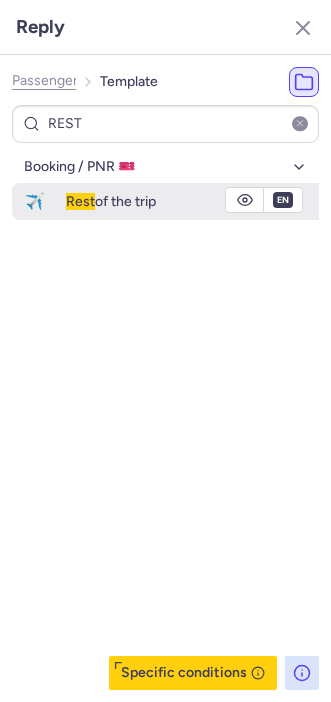 click on "fr en de nl pt es it ru" at bounding box center (283, 200) 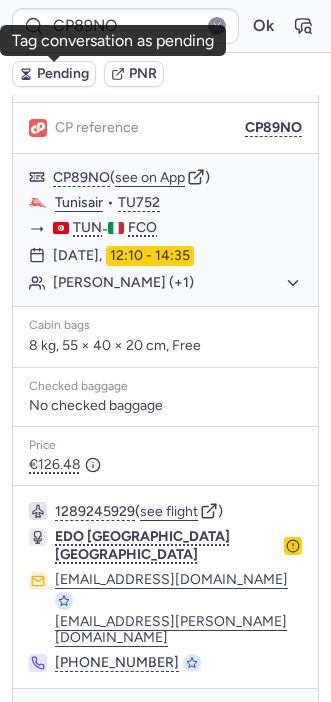 click on "Pending" at bounding box center (63, 74) 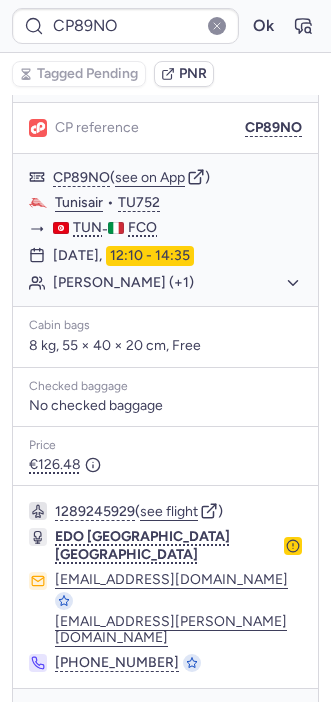 type on "CPCGMZ" 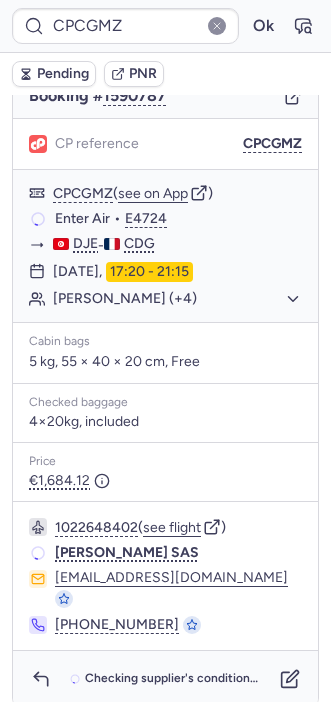 scroll, scrollTop: 216, scrollLeft: 0, axis: vertical 